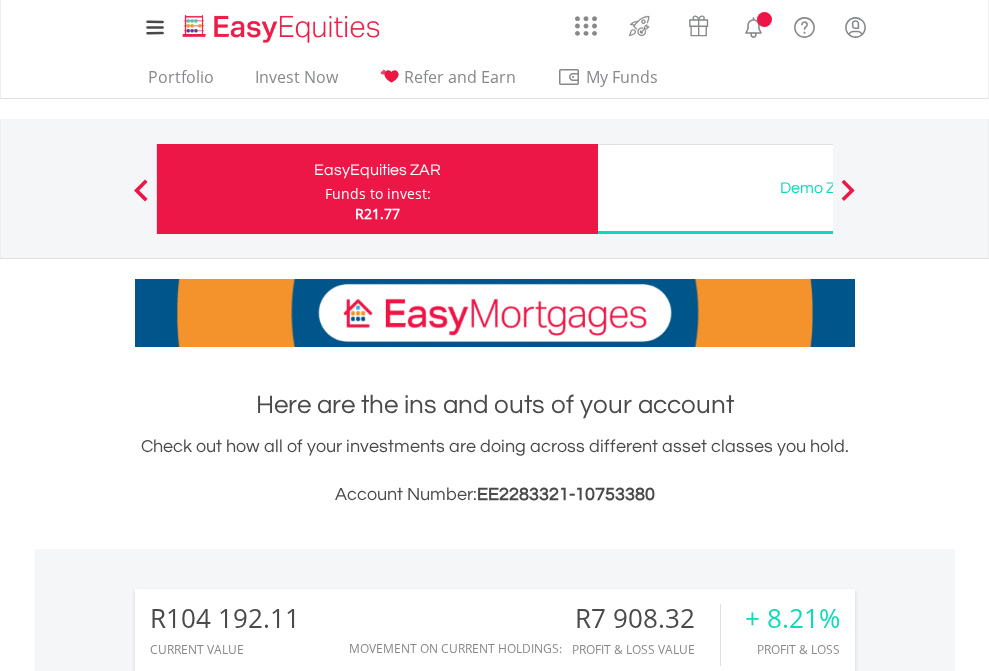 scroll, scrollTop: 0, scrollLeft: 0, axis: both 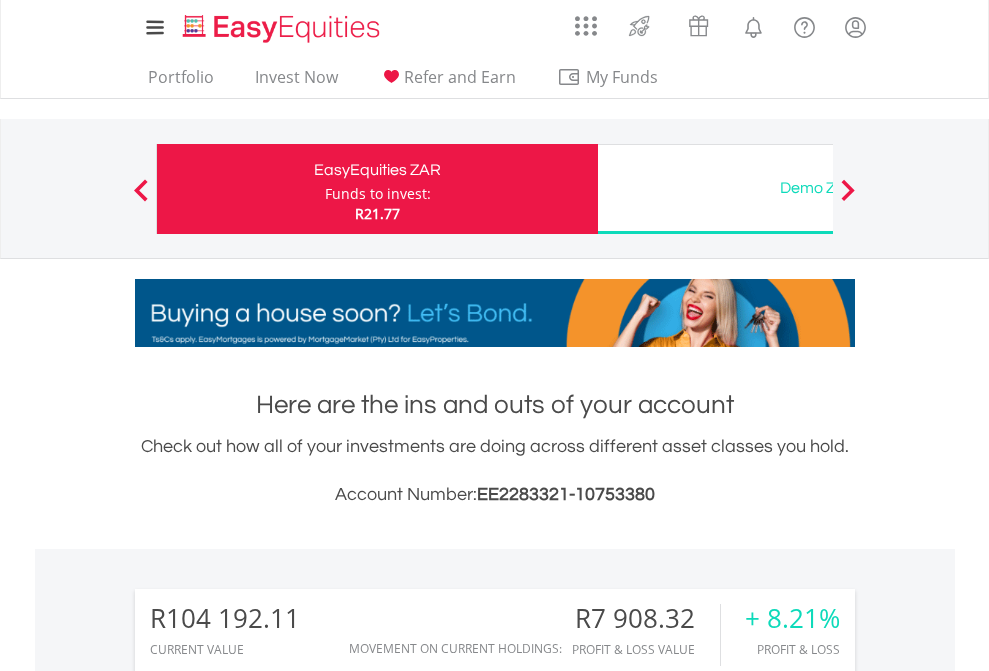 click on "Funds to invest:" at bounding box center [378, 194] 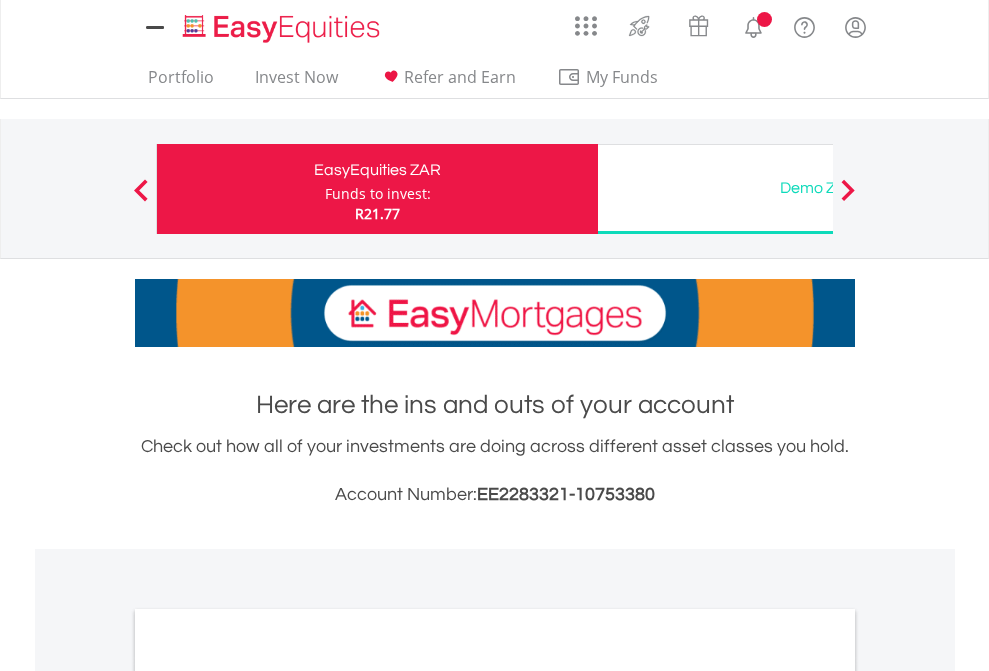 scroll, scrollTop: 0, scrollLeft: 0, axis: both 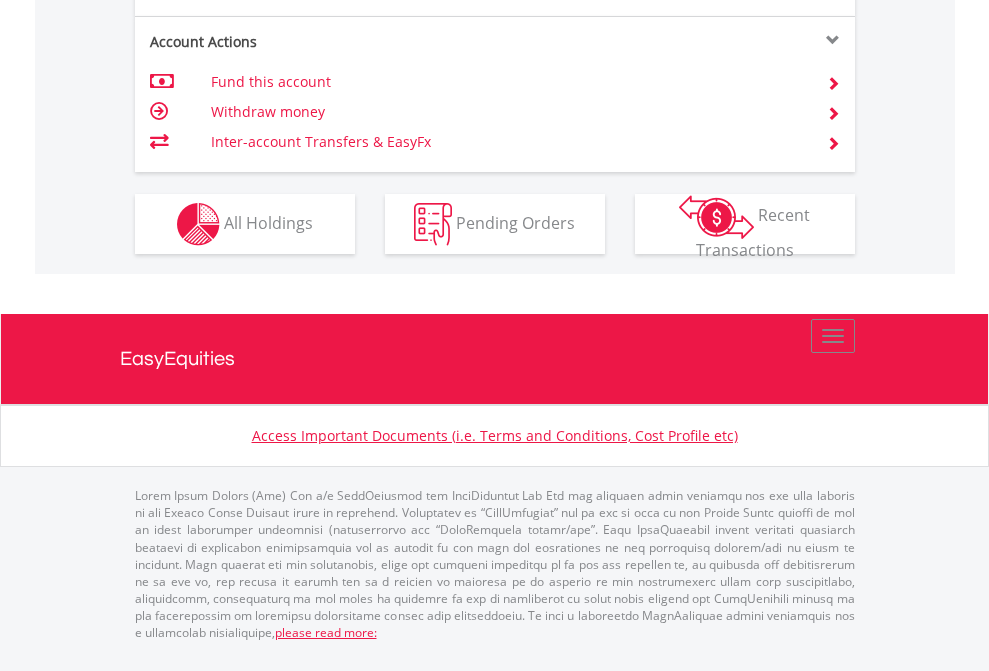 click on "Investment types" at bounding box center [706, -337] 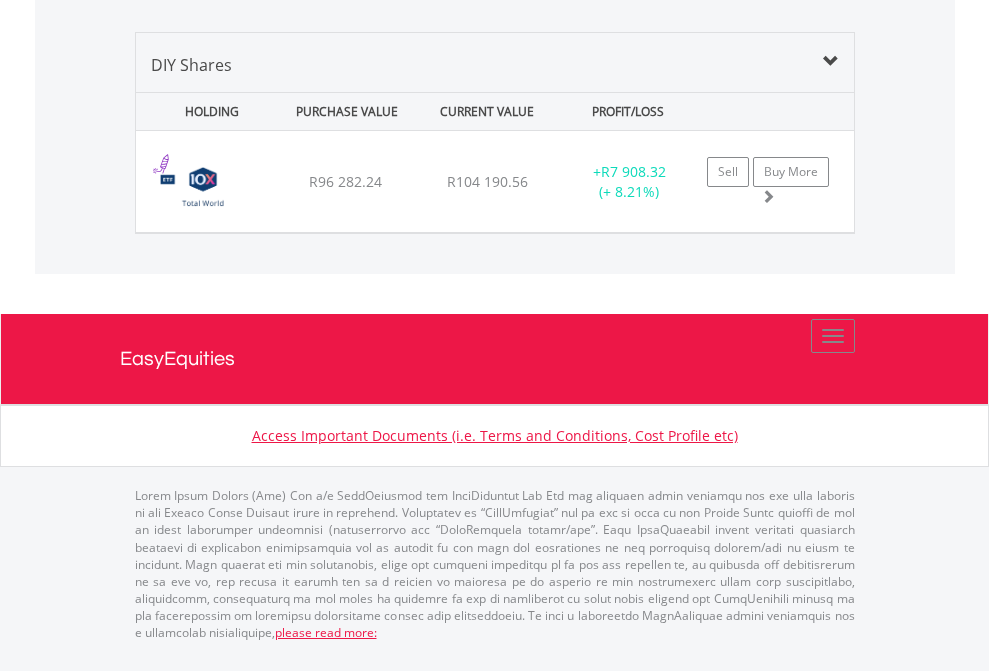 scroll, scrollTop: 2225, scrollLeft: 0, axis: vertical 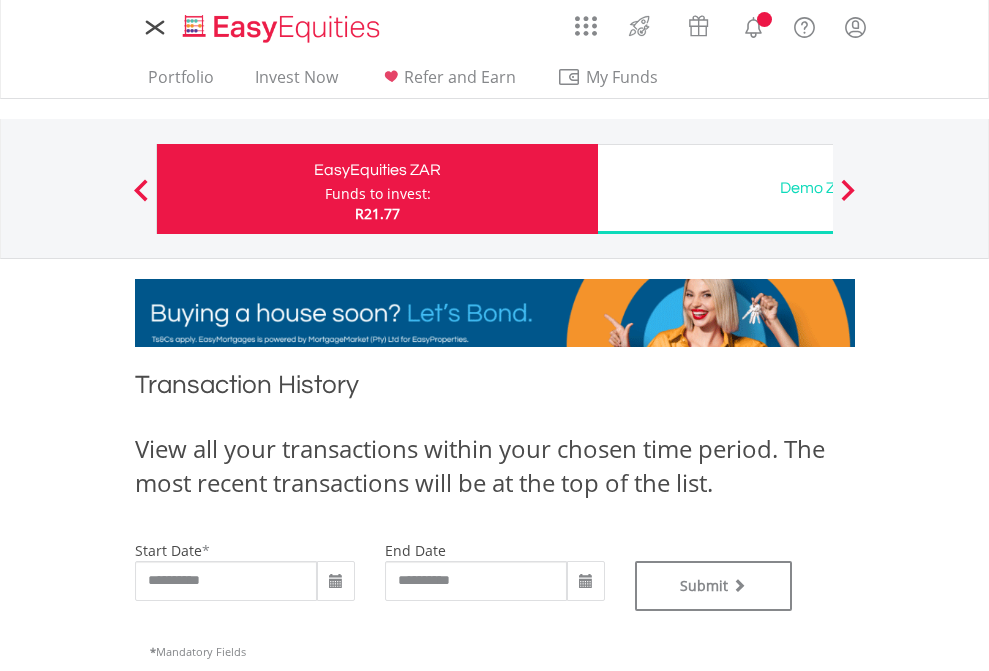 click on "Funds to invest:" at bounding box center (378, 194) 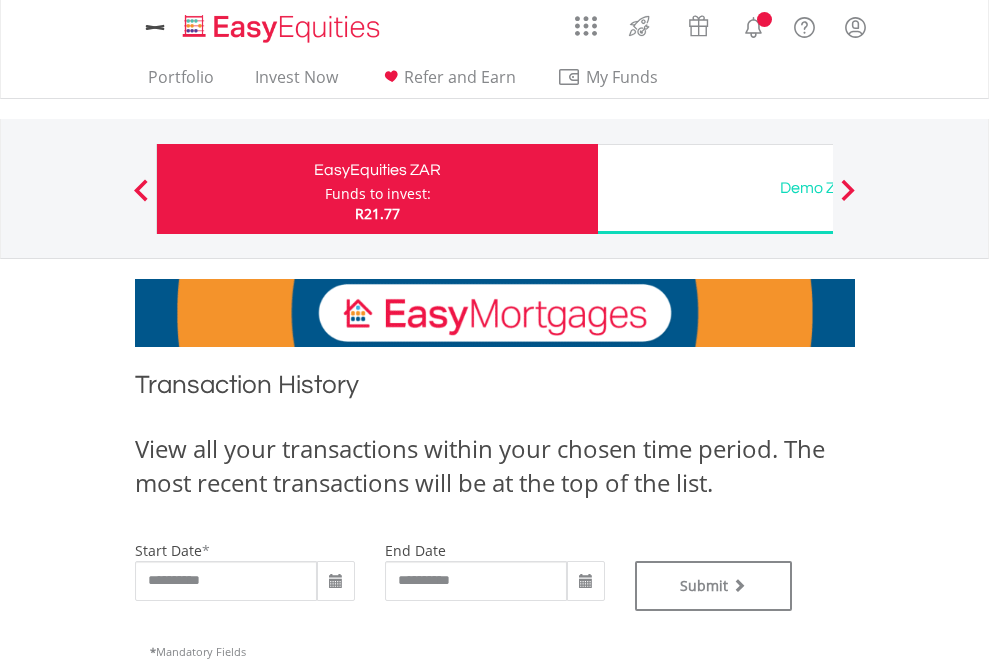 scroll, scrollTop: 0, scrollLeft: 0, axis: both 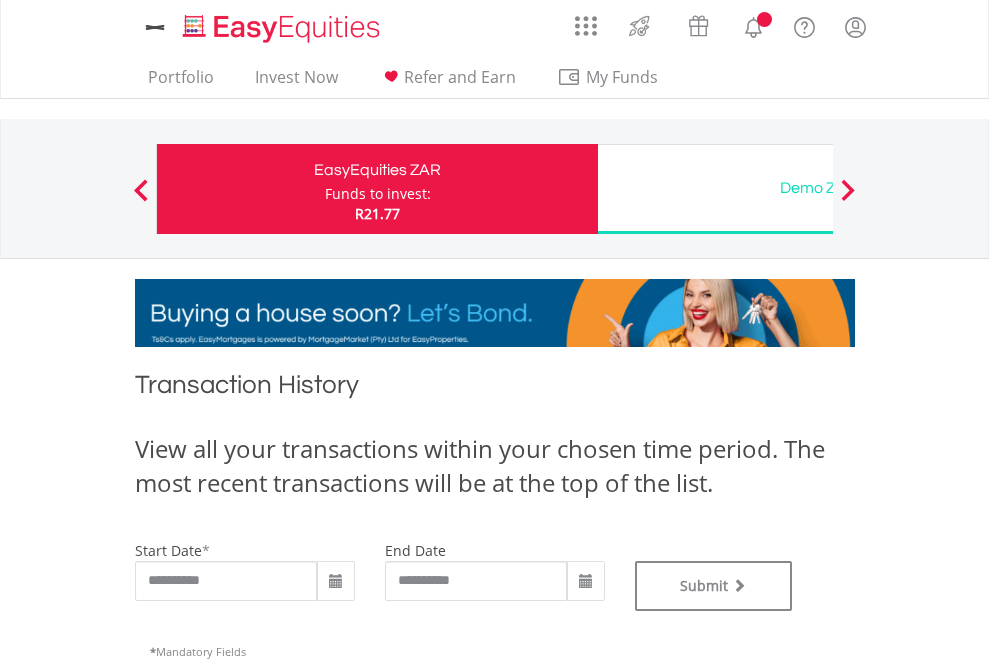 type on "**********" 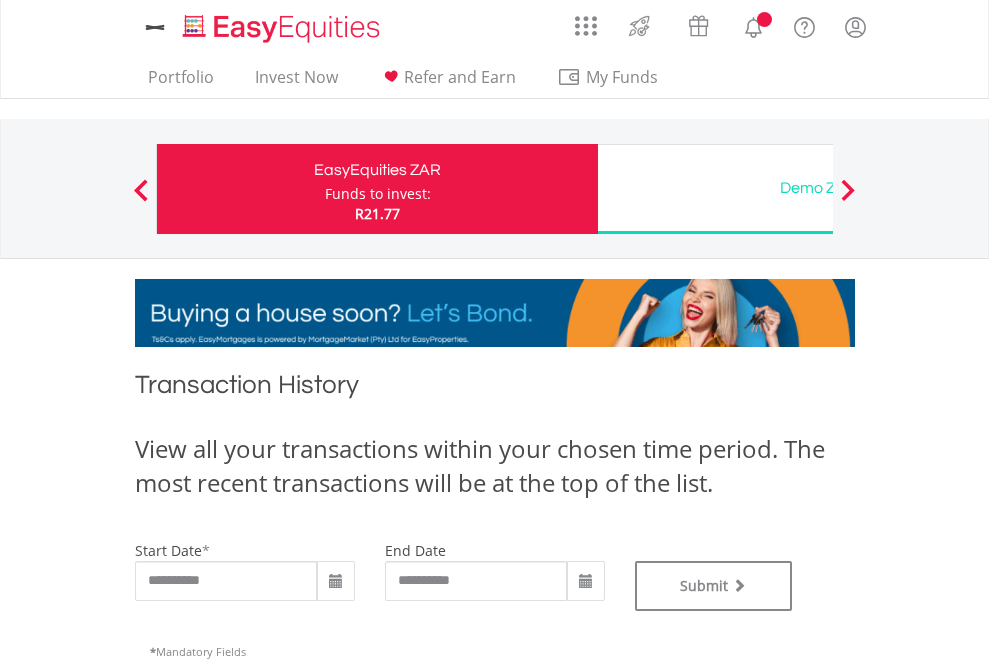type on "**********" 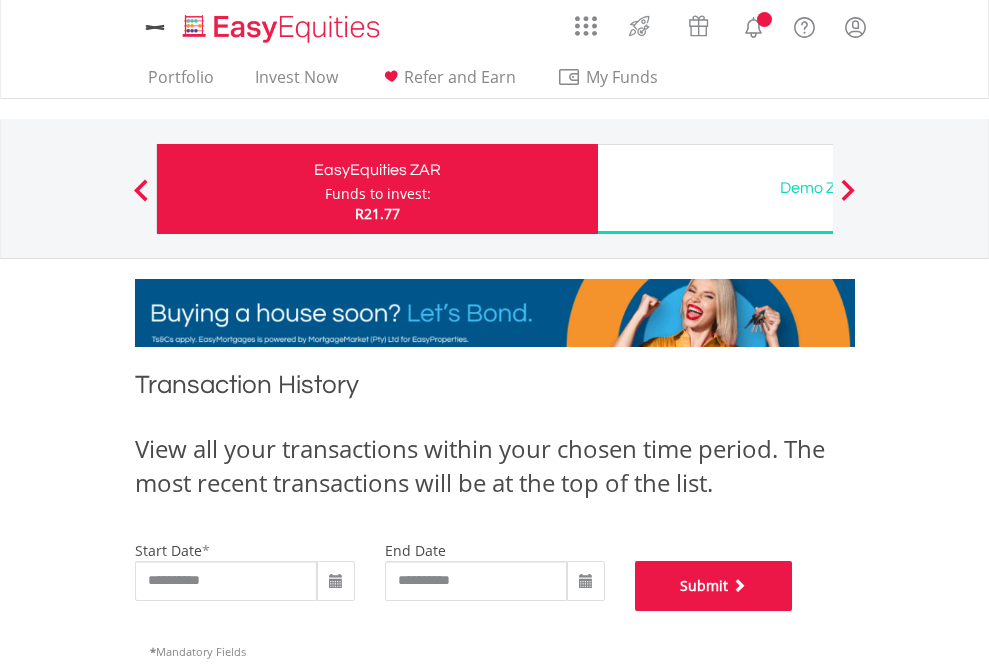 click on "Submit" at bounding box center (714, 586) 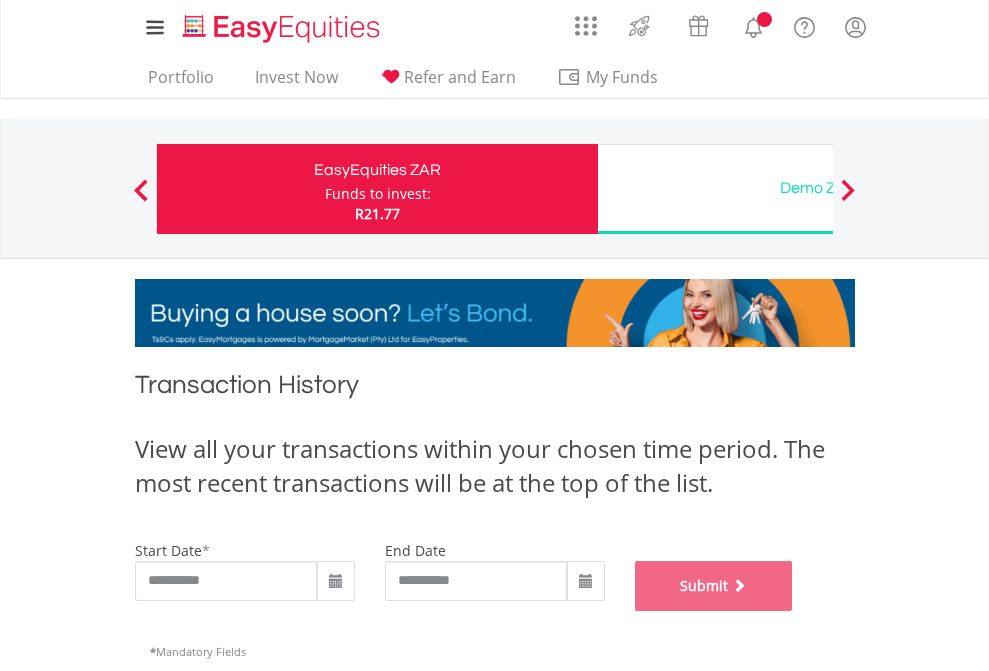 scroll, scrollTop: 811, scrollLeft: 0, axis: vertical 